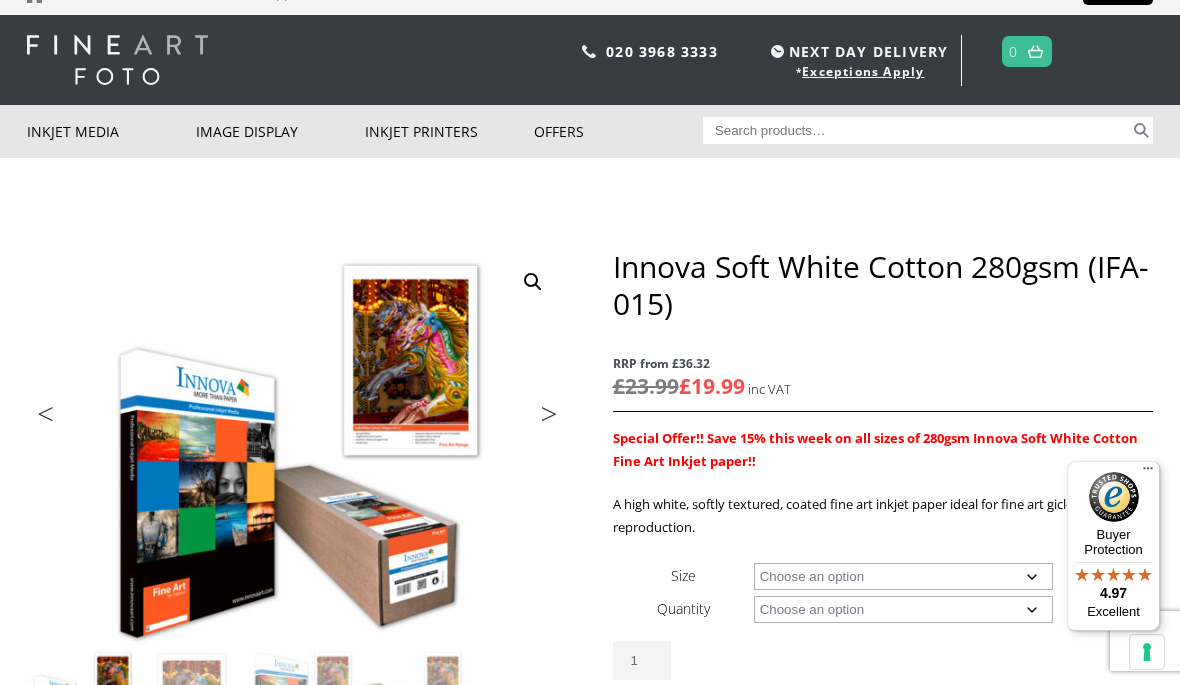 scroll, scrollTop: 0, scrollLeft: 0, axis: both 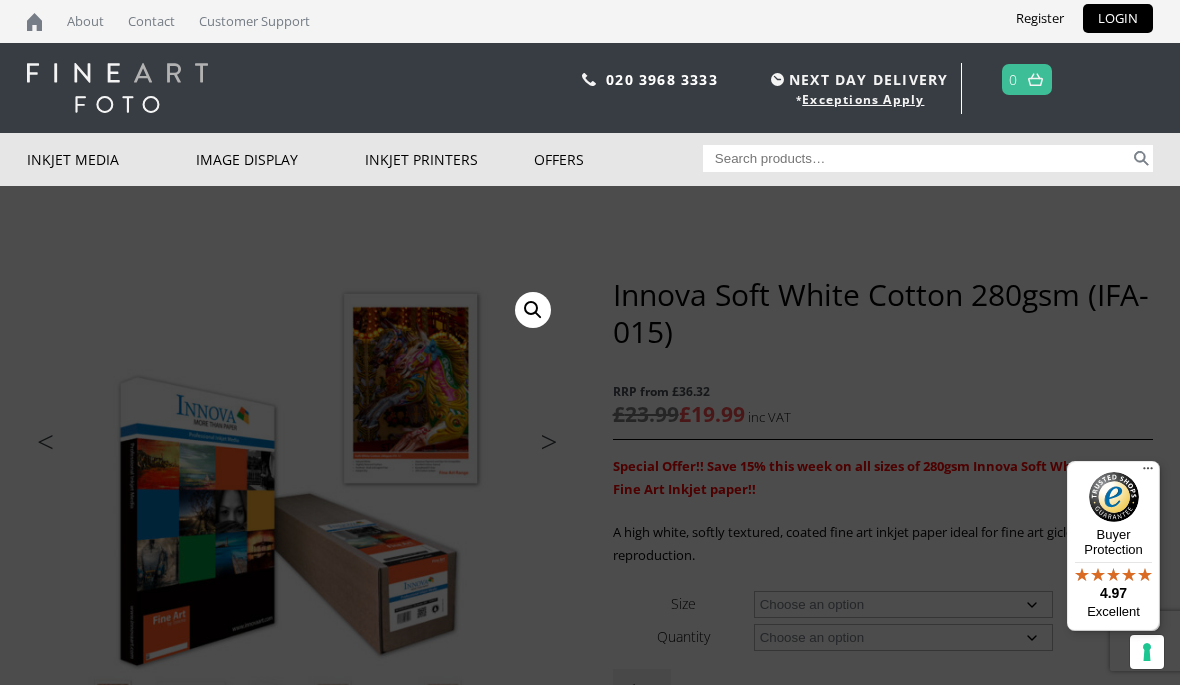 click on "Inkjet Photo Paper" at bounding box center [0, 0] 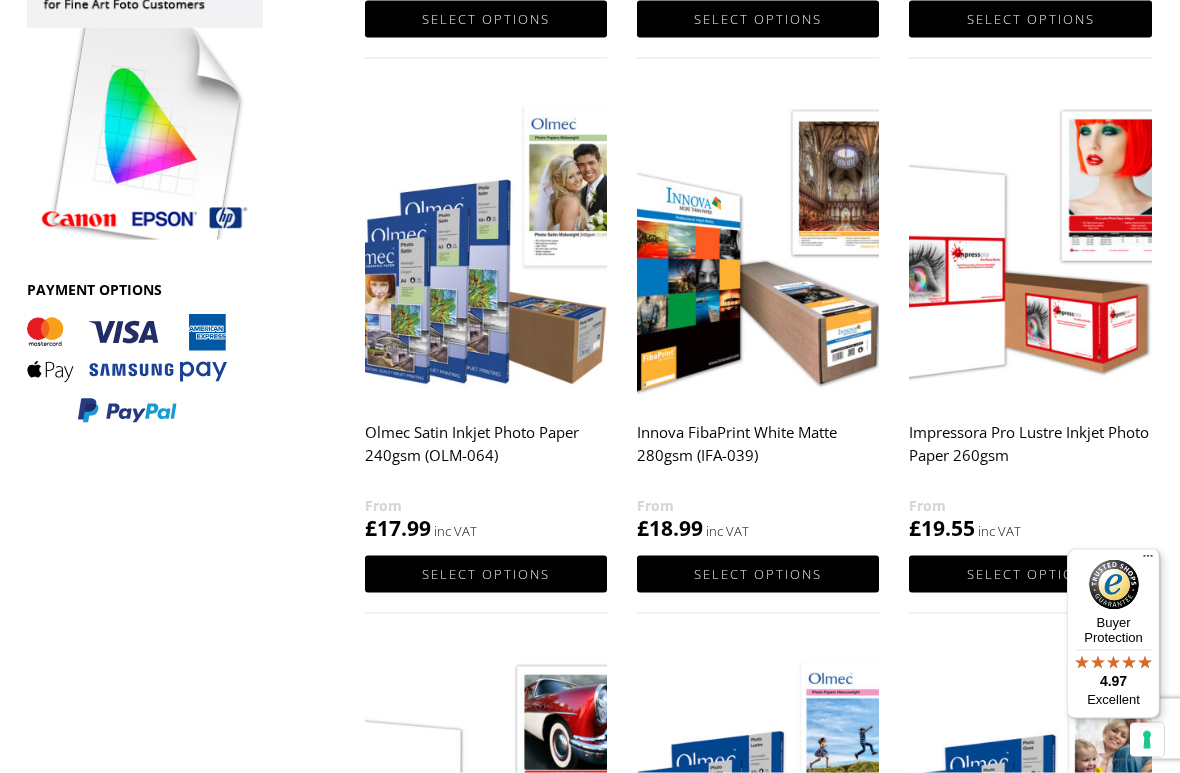 scroll, scrollTop: 840, scrollLeft: 0, axis: vertical 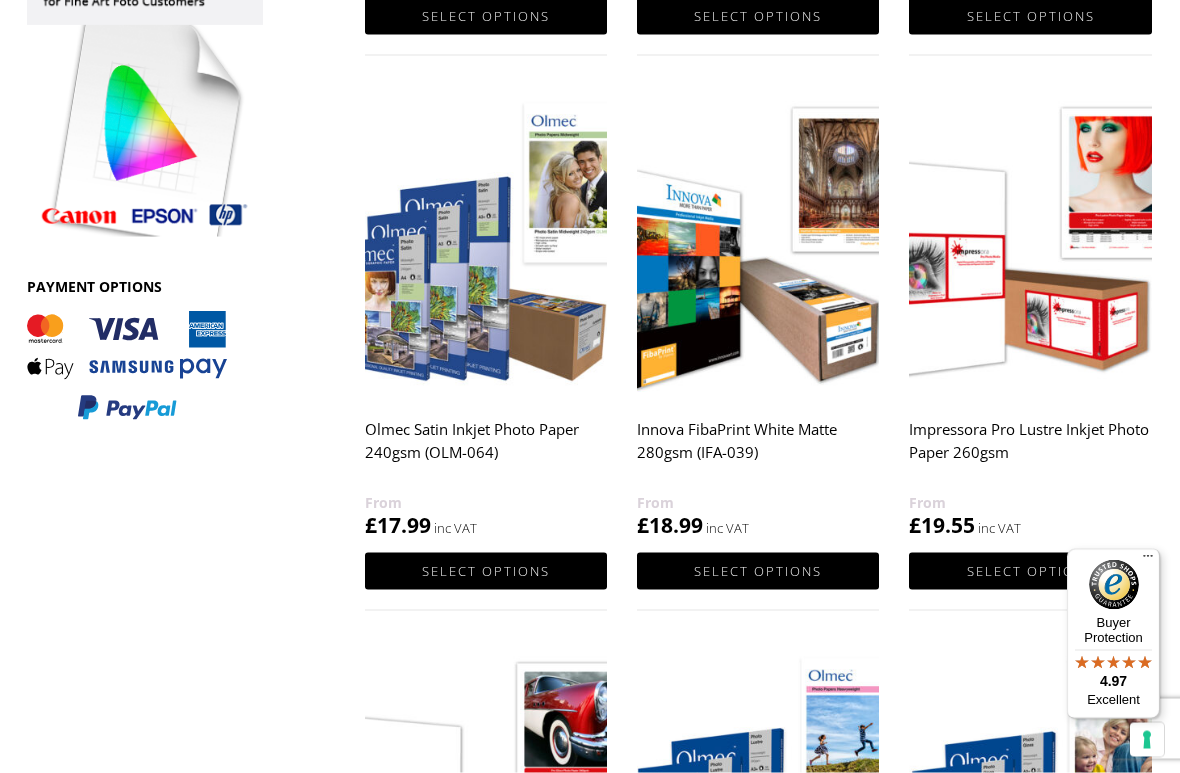 click at bounding box center [1030, 246] 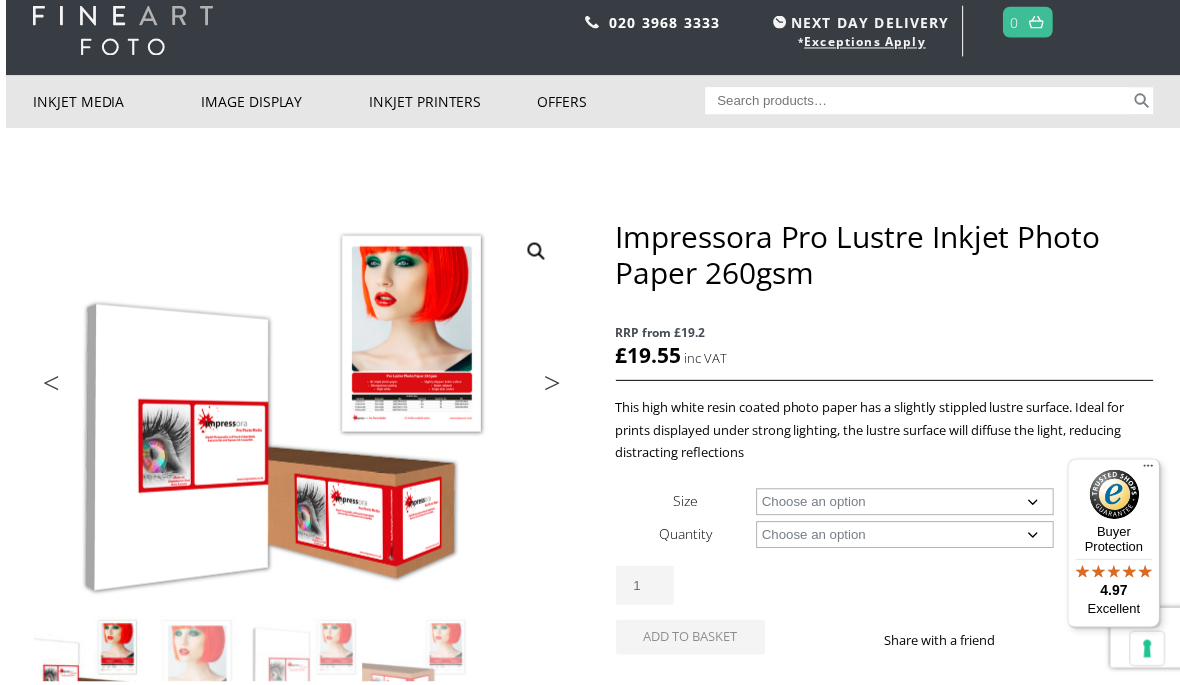scroll, scrollTop: 113, scrollLeft: 0, axis: vertical 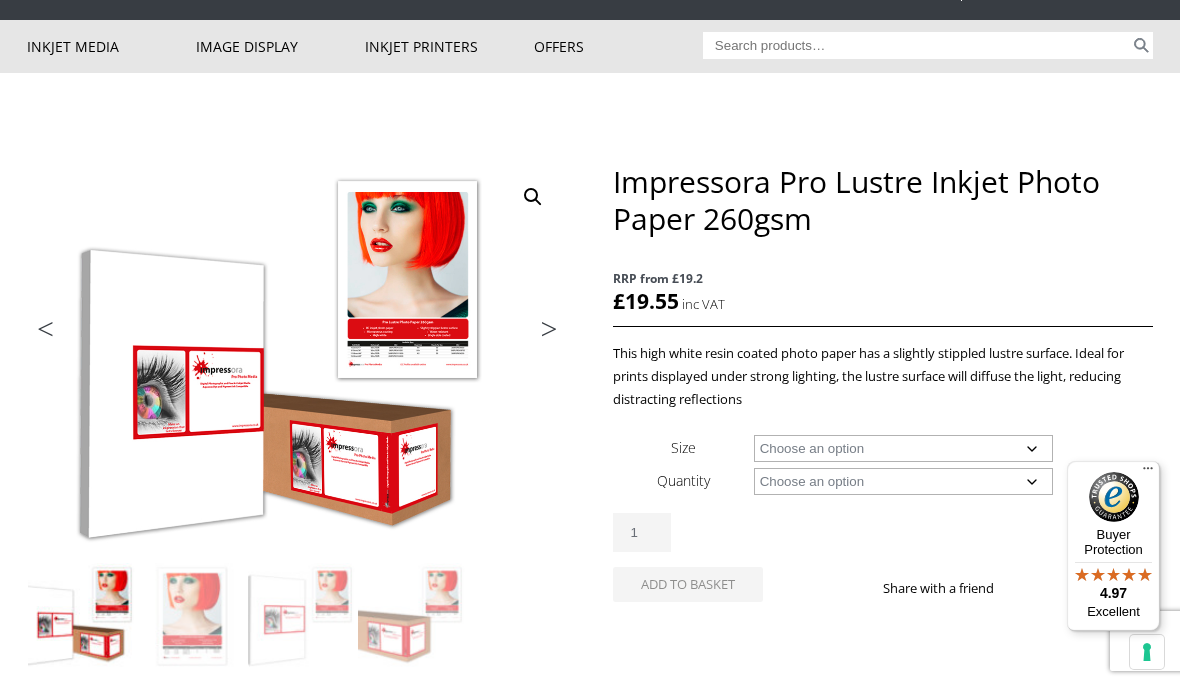 click on "Choose an option A4 Sheet A3+ Sheet A2 Sheet 17" Wide Roll 24" Wide Roll 44" Wide Roll 60" Wide Roll" 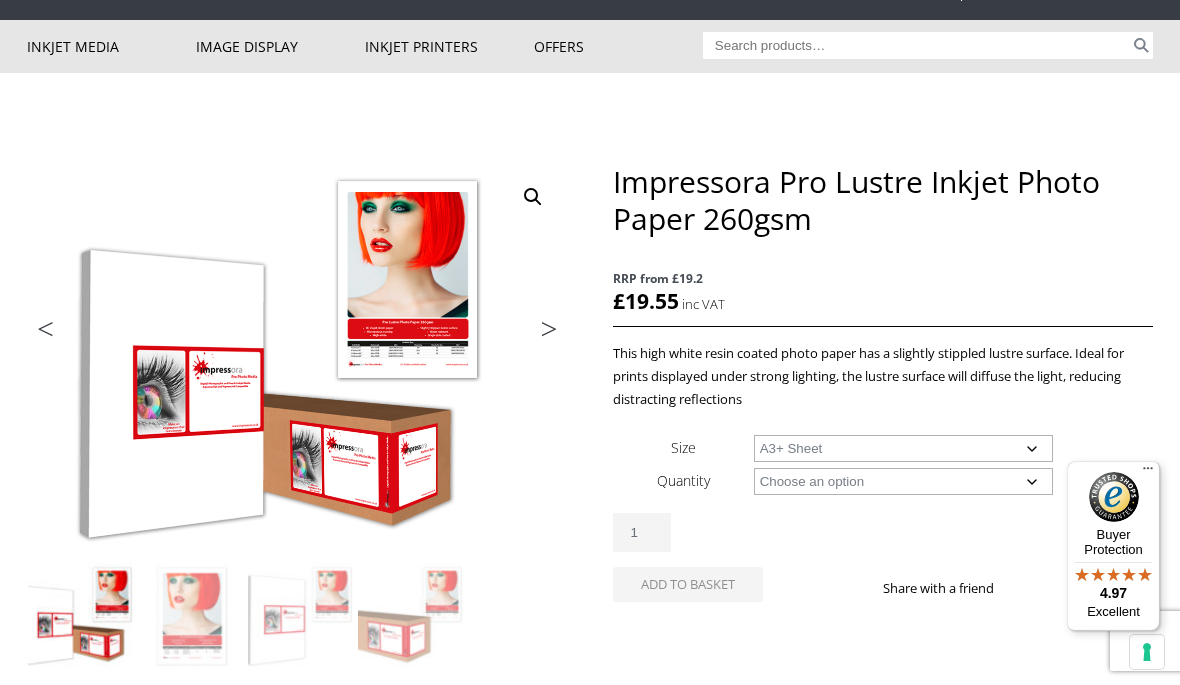 select on "a3-sheet-2" 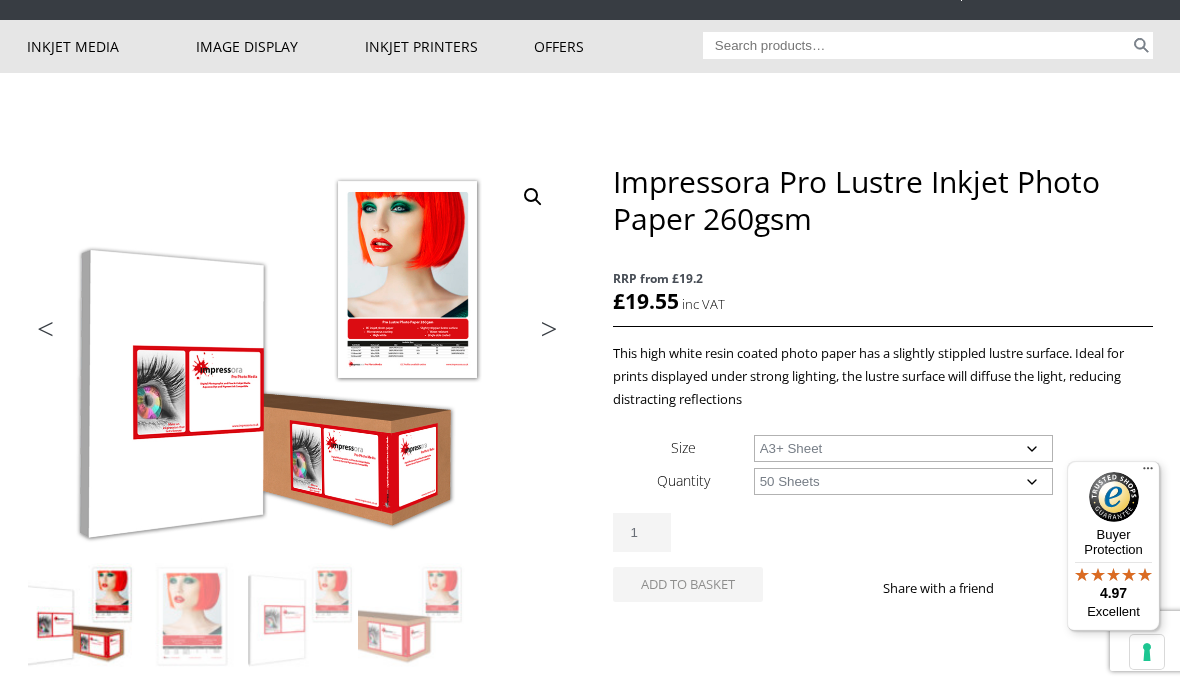 select on "a3-sheet-2" 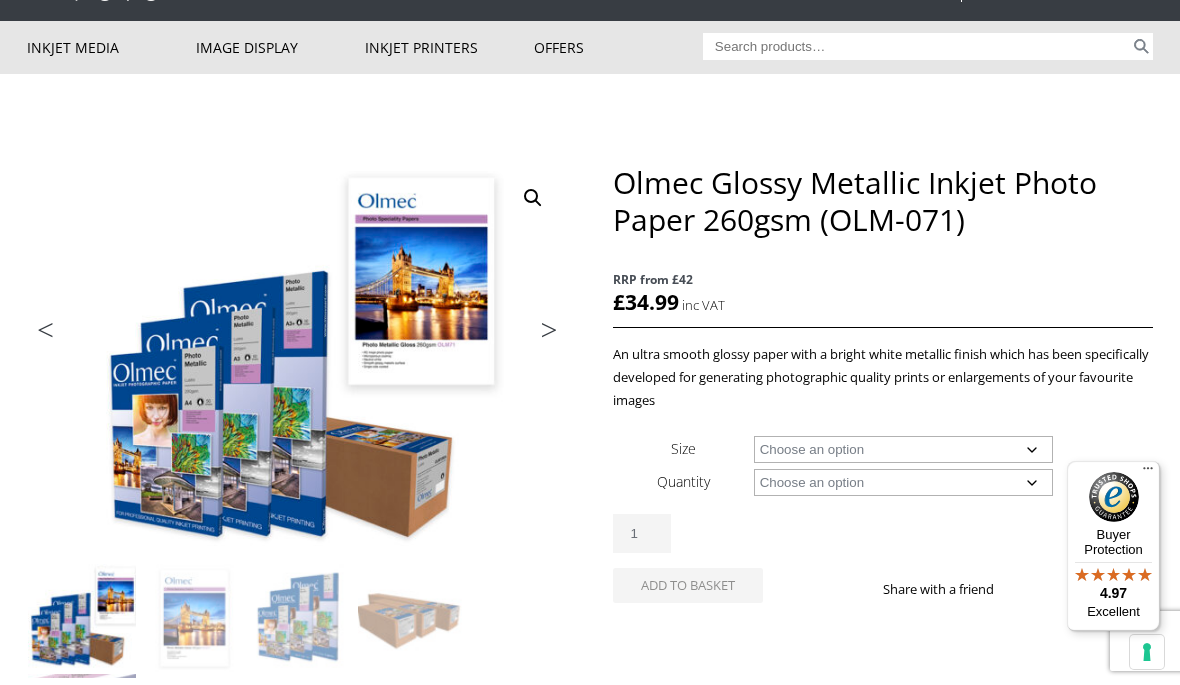 scroll, scrollTop: 0, scrollLeft: 0, axis: both 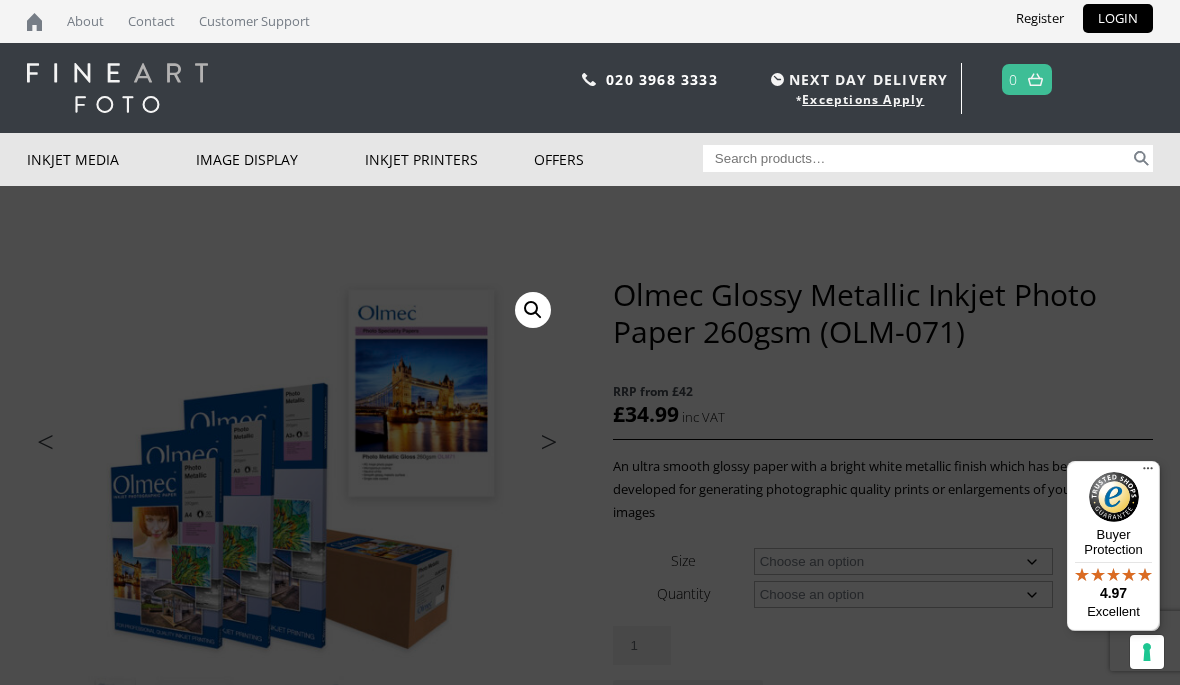 click on "Special Offer" at bounding box center (0, 0) 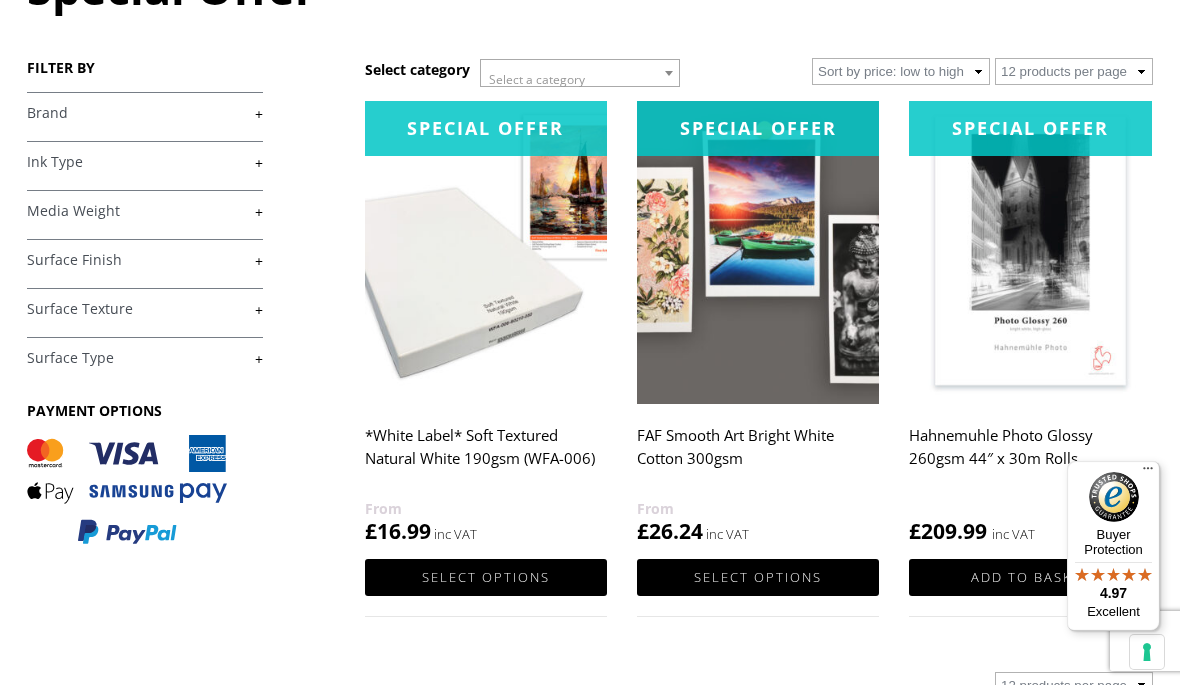 scroll, scrollTop: 278, scrollLeft: 0, axis: vertical 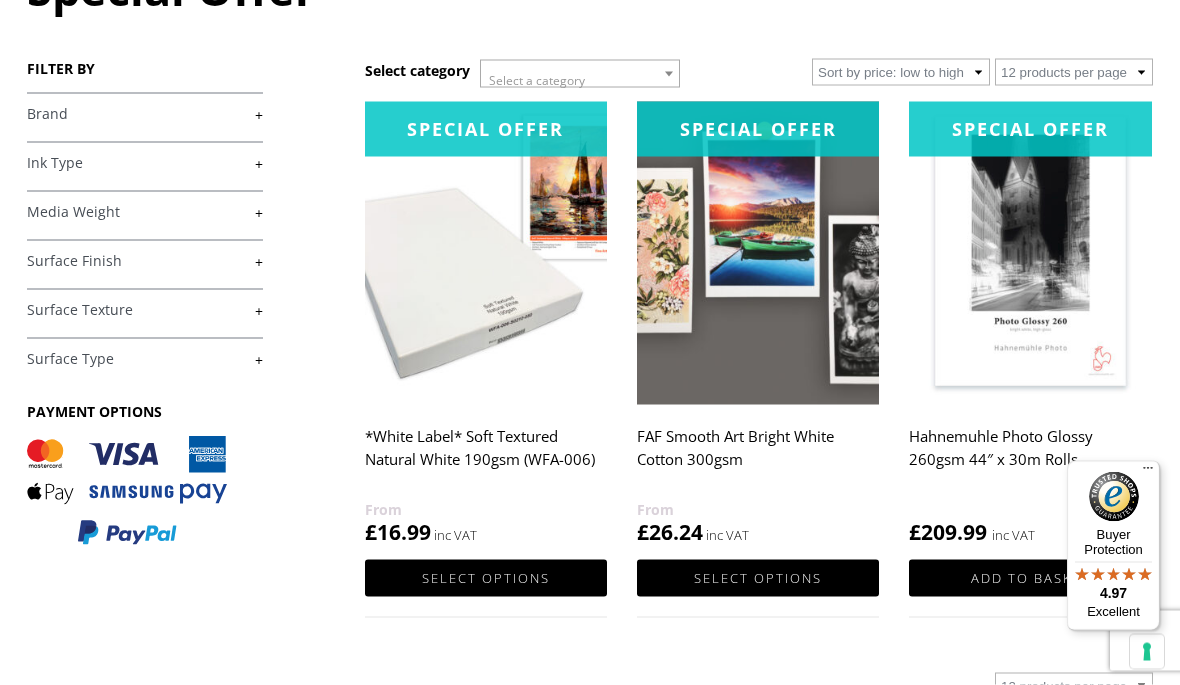 click at bounding box center [486, 253] 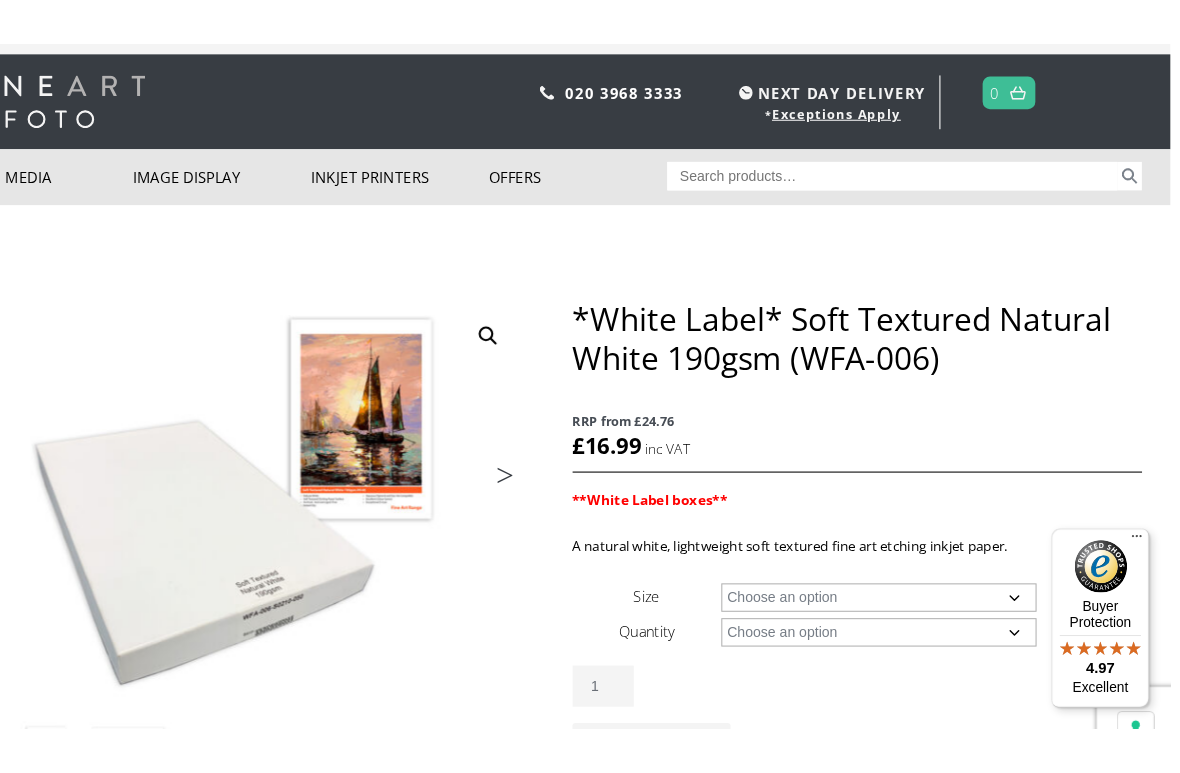 scroll, scrollTop: 0, scrollLeft: 0, axis: both 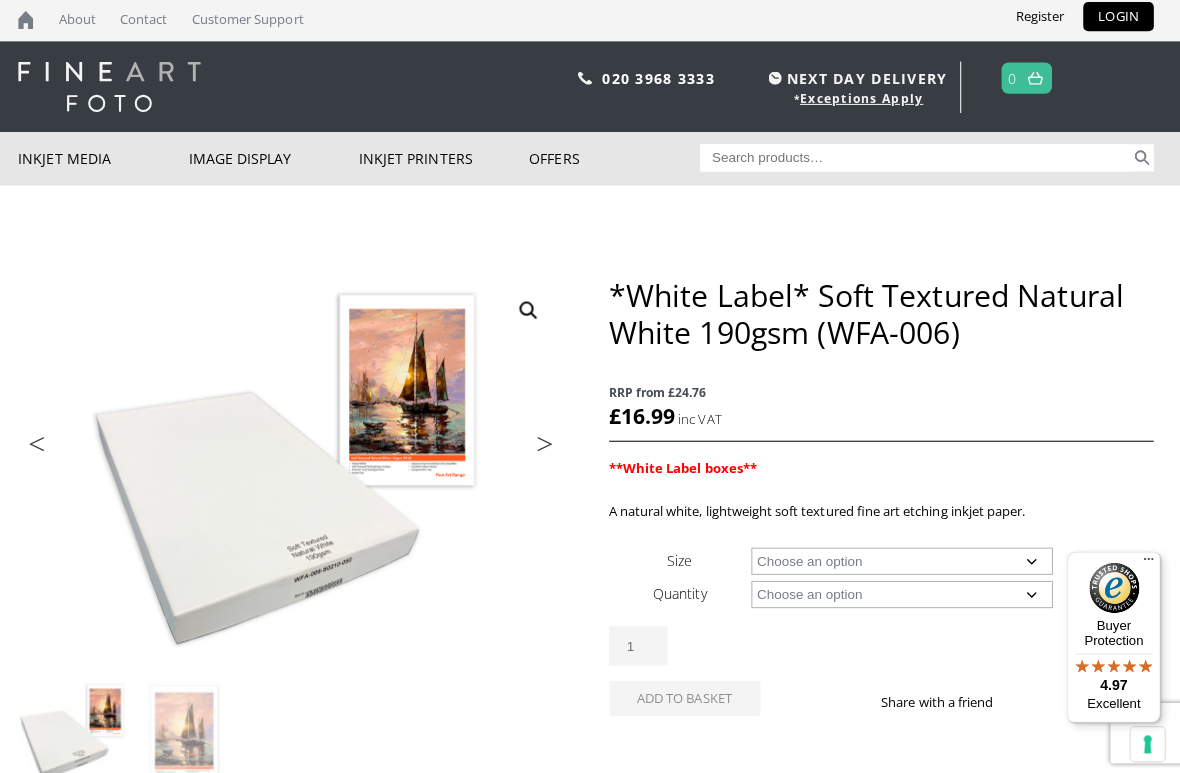 click on "Choose an option A4 Sheet A3 Sheet A3+ Sheet A2 Sheet 17" Wide Roll 24" Wide Roll 36" Wide Roll 44" Wide Roll 60" Wide Roll" 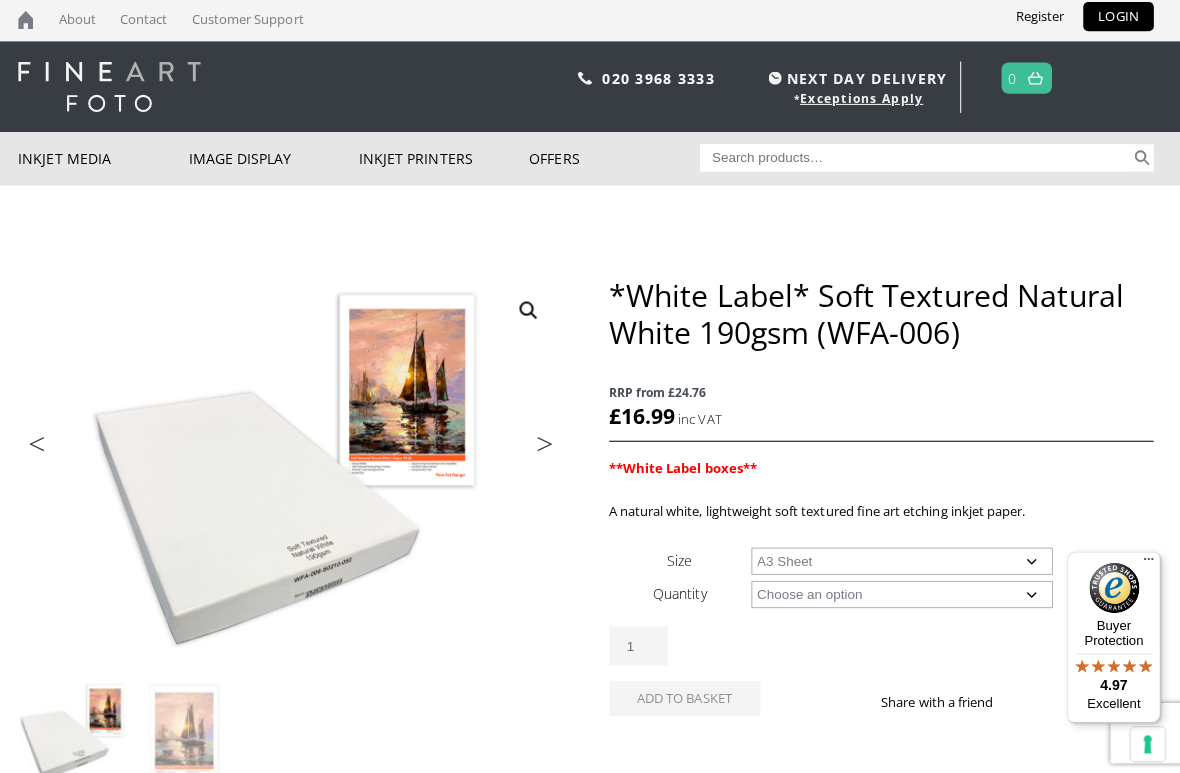 select on "a3-sheet" 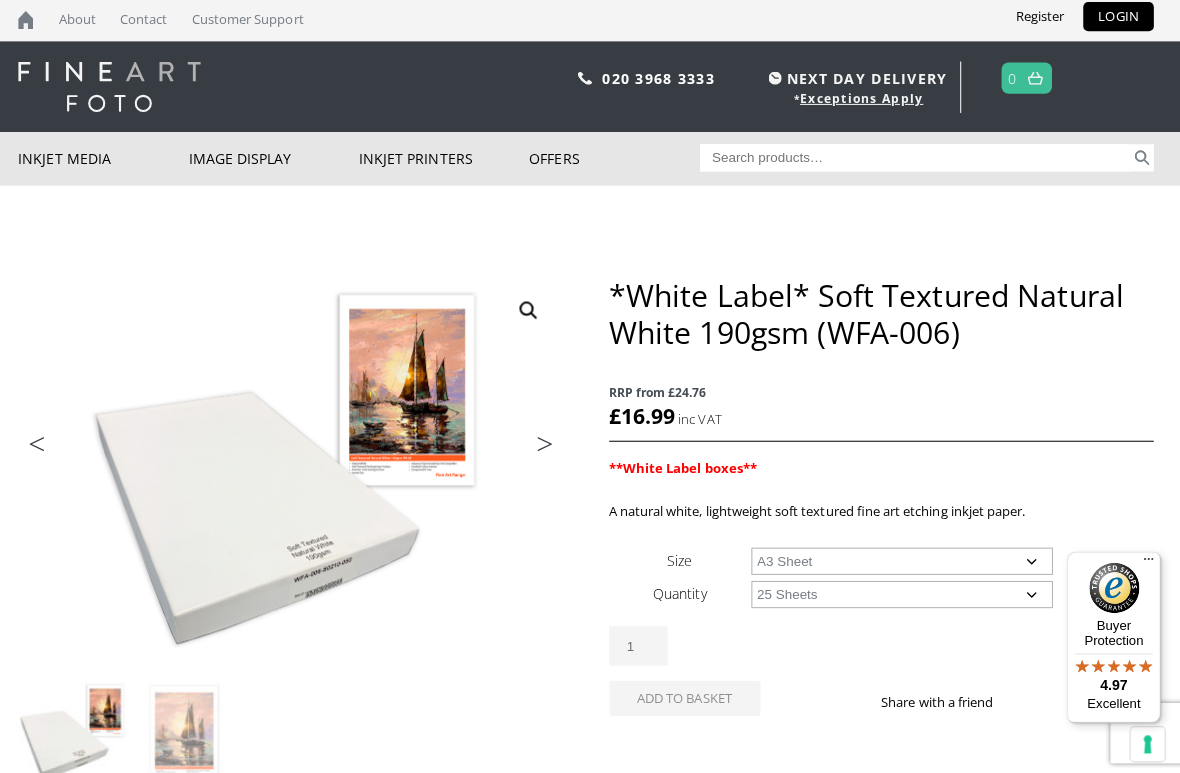 select on "a3-sheet" 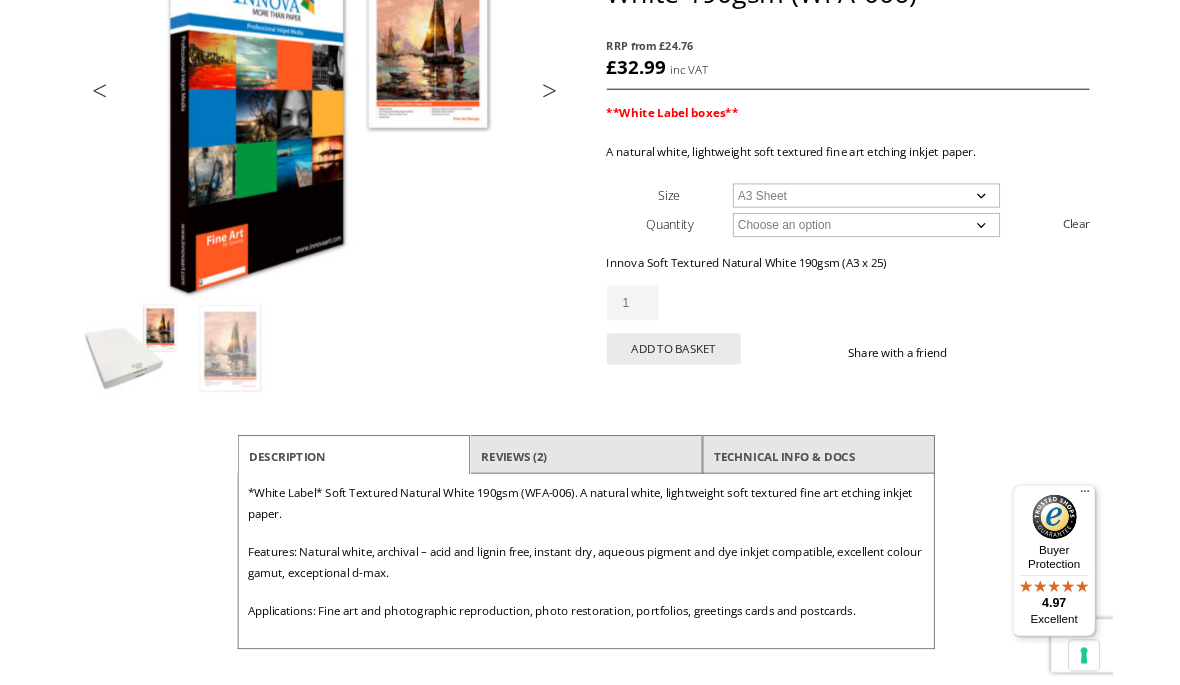 scroll, scrollTop: 334, scrollLeft: 0, axis: vertical 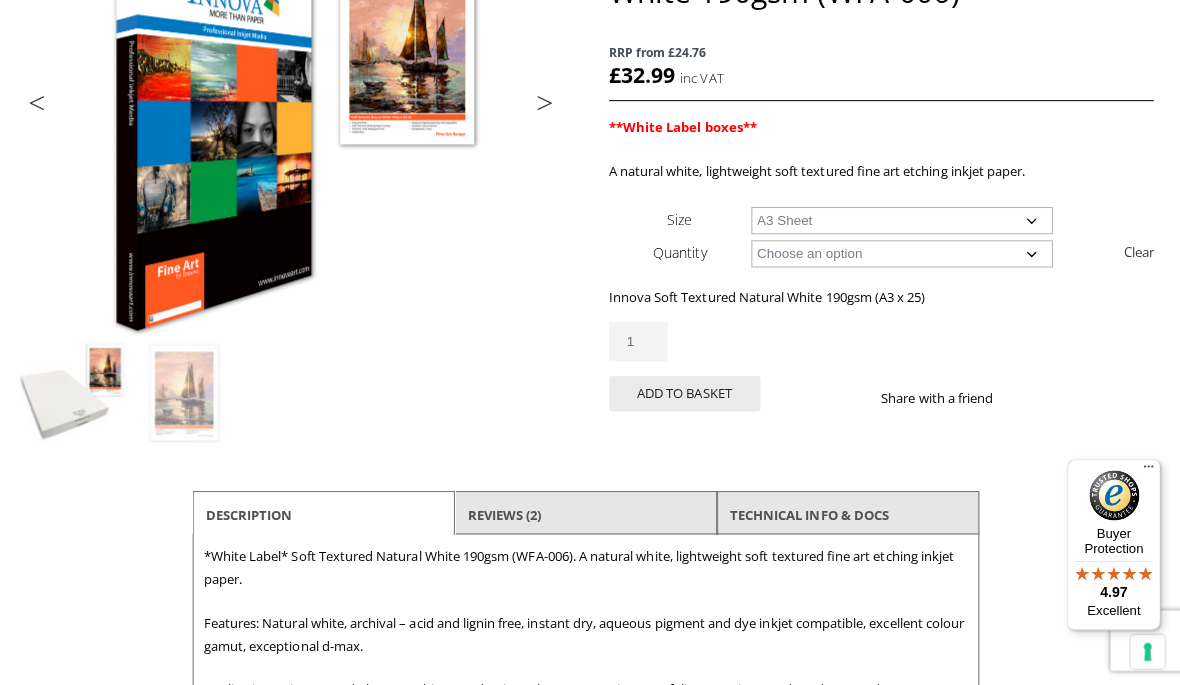 click on "Reviews (2)" at bounding box center [590, 517] 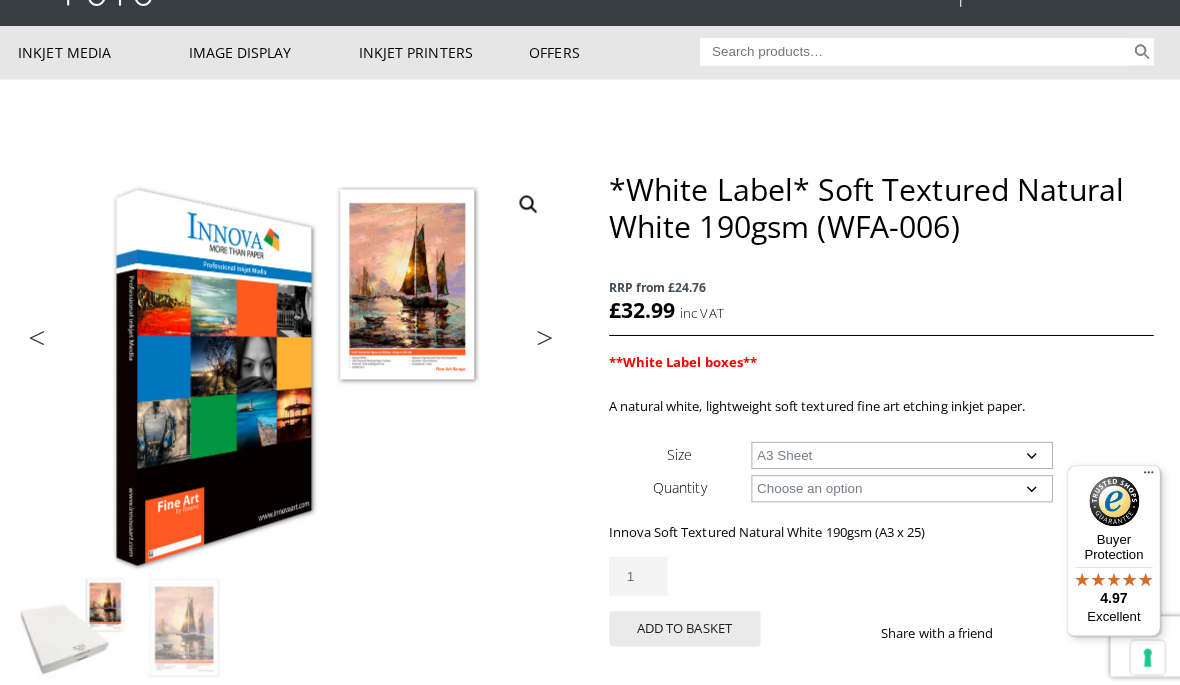 scroll, scrollTop: 0, scrollLeft: 0, axis: both 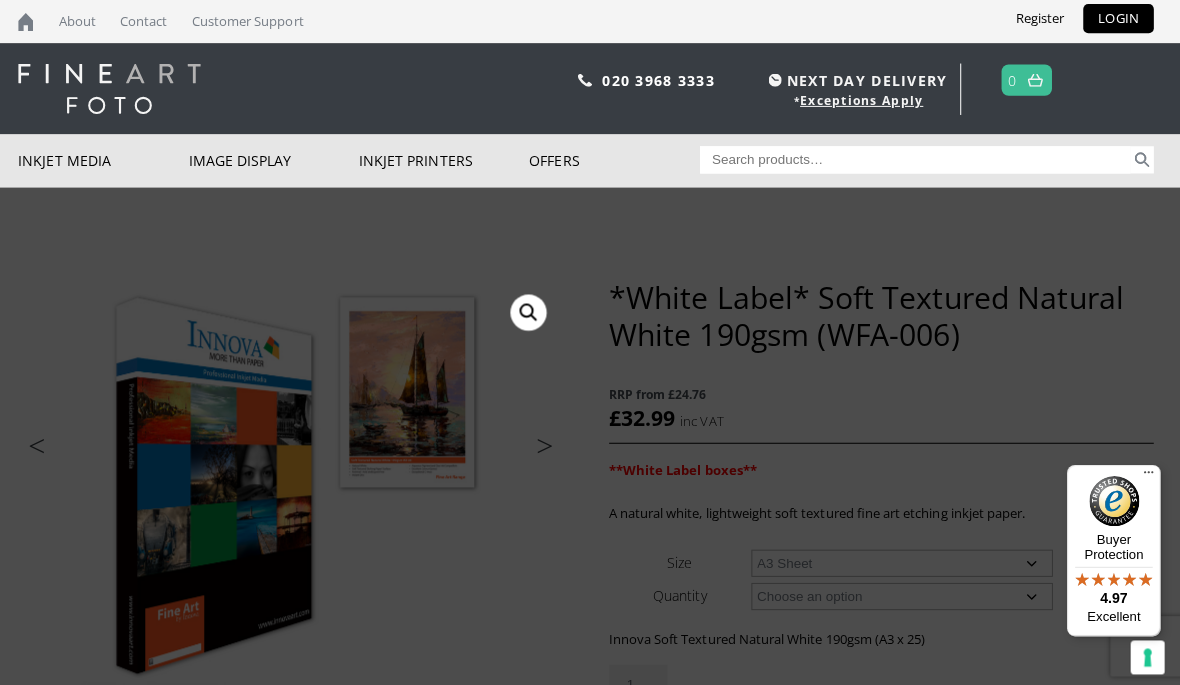 click on "Photo Books, Albums and Portfolios" at bounding box center (0, 0) 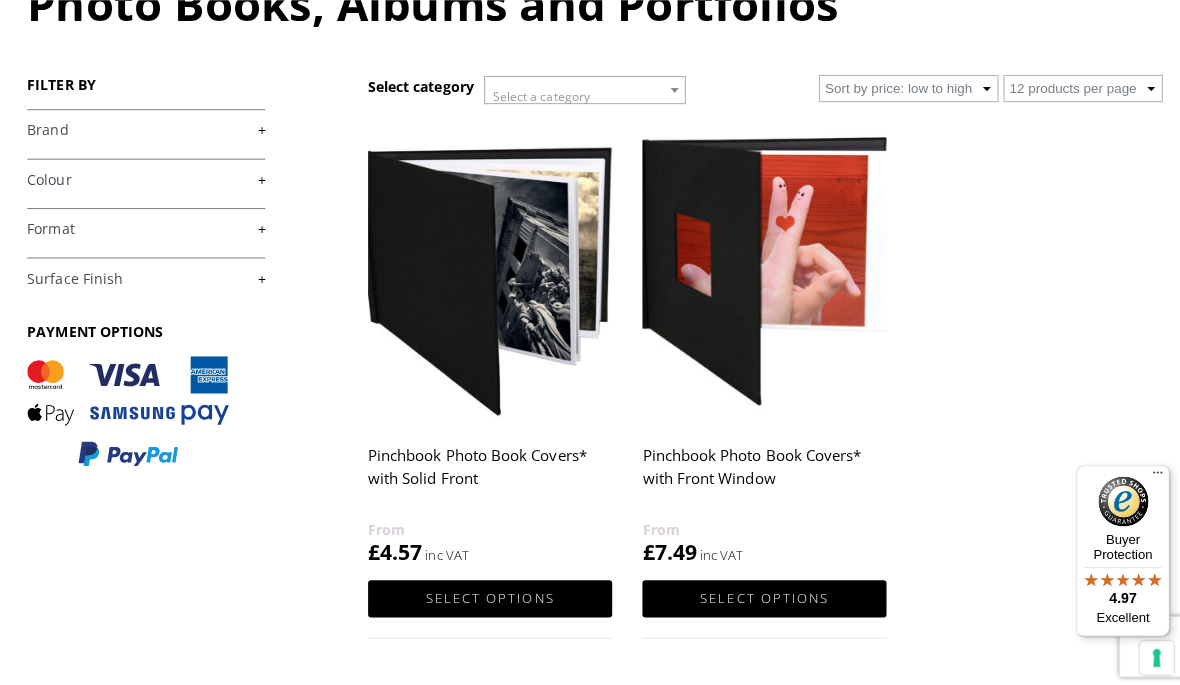 scroll, scrollTop: 260, scrollLeft: 0, axis: vertical 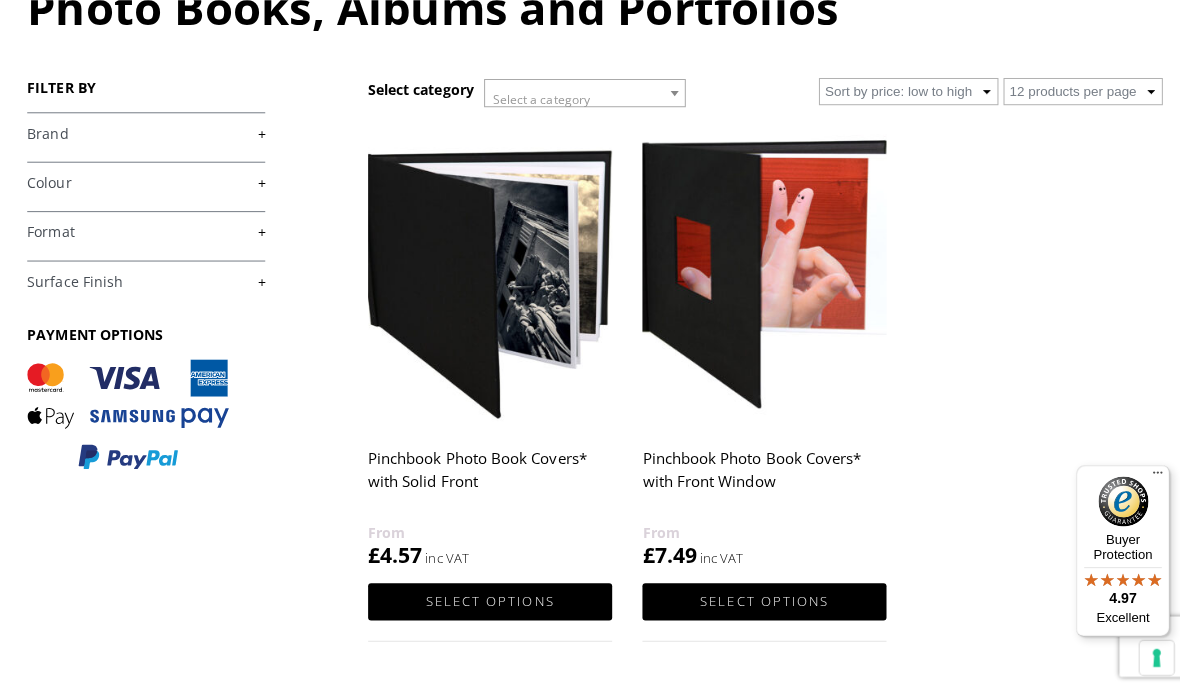 click at bounding box center [486, 271] 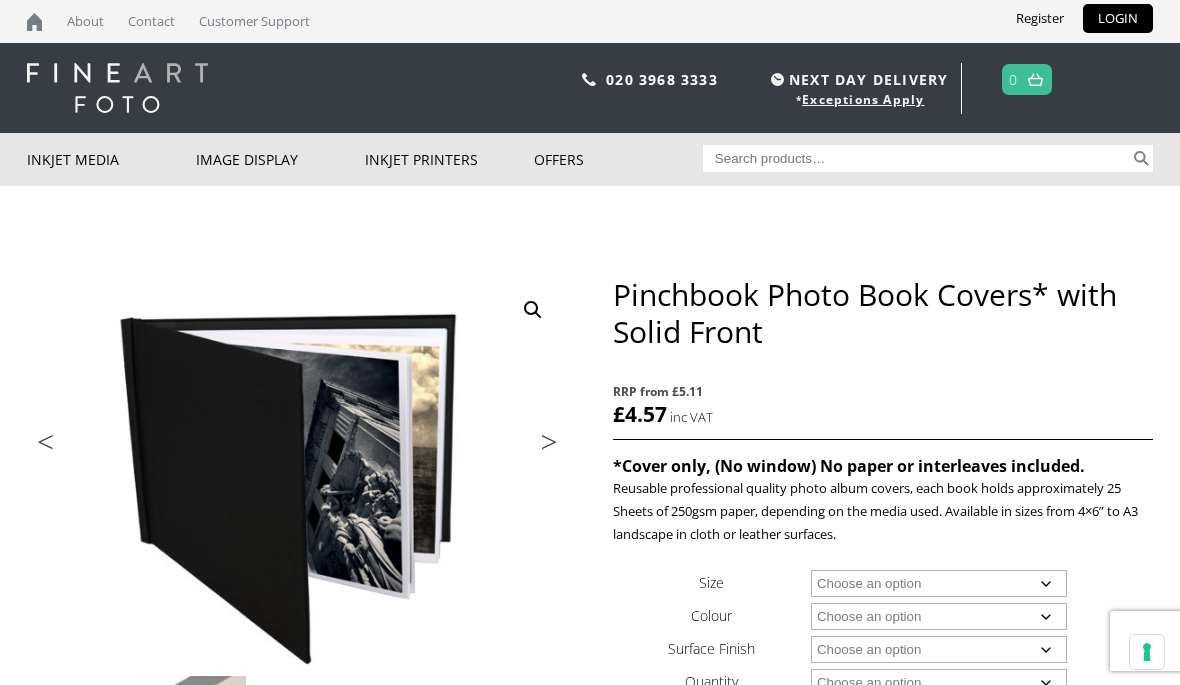 scroll, scrollTop: 0, scrollLeft: 0, axis: both 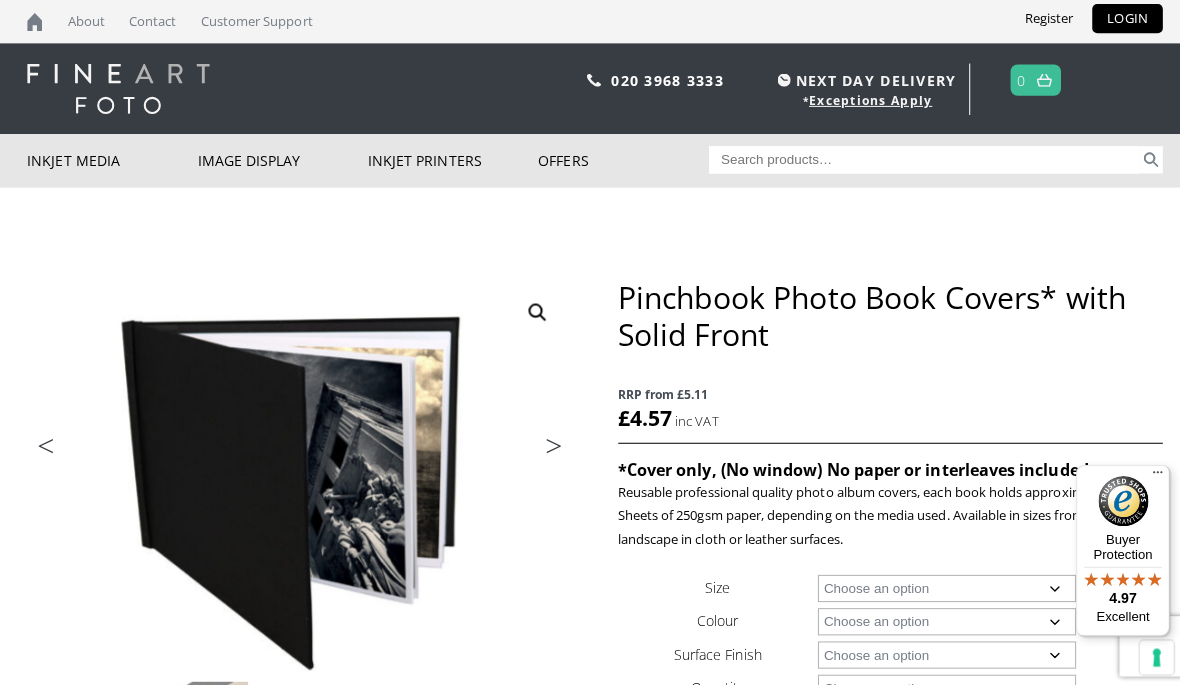 click on "Choose an option A4 Landscape 4" x 6" 5" x 7"" 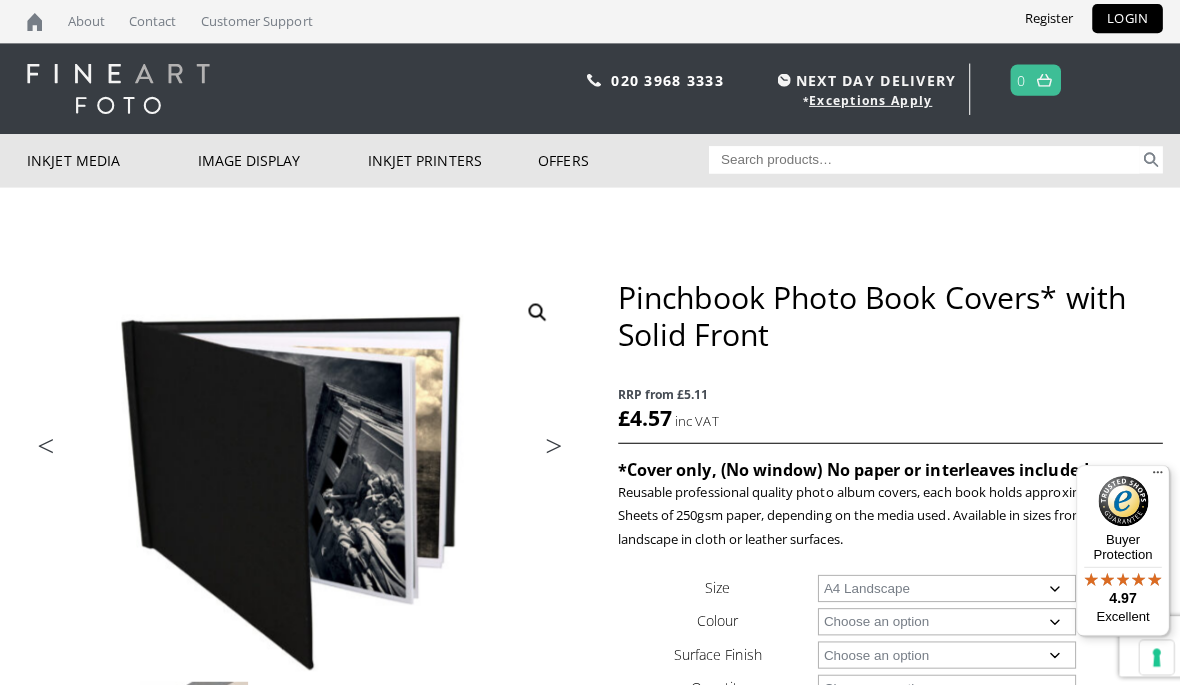 select on "a4-landscape" 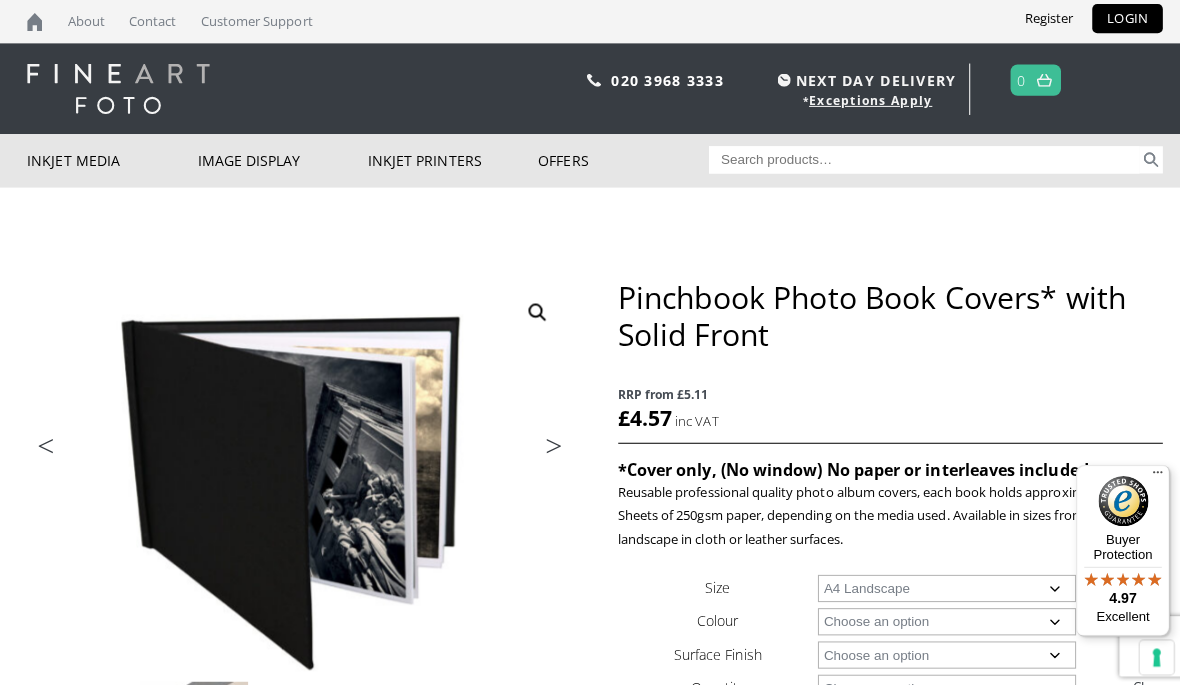 click on "Choose an option Leather" 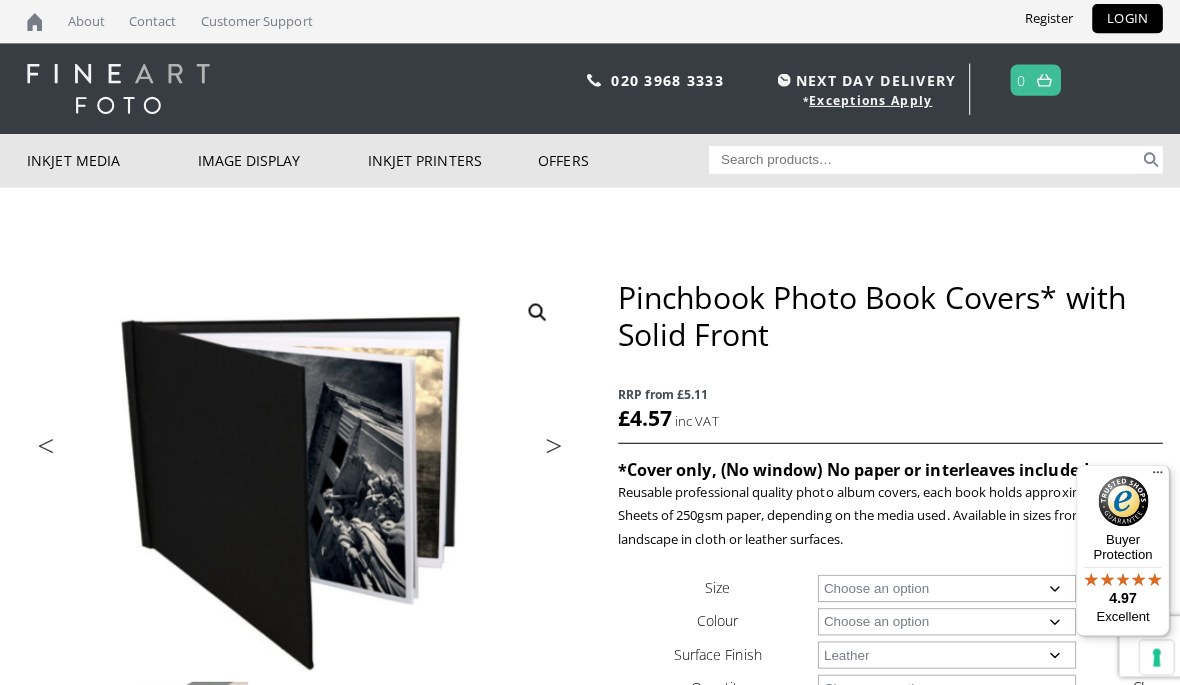 click on "Choose an option Black" 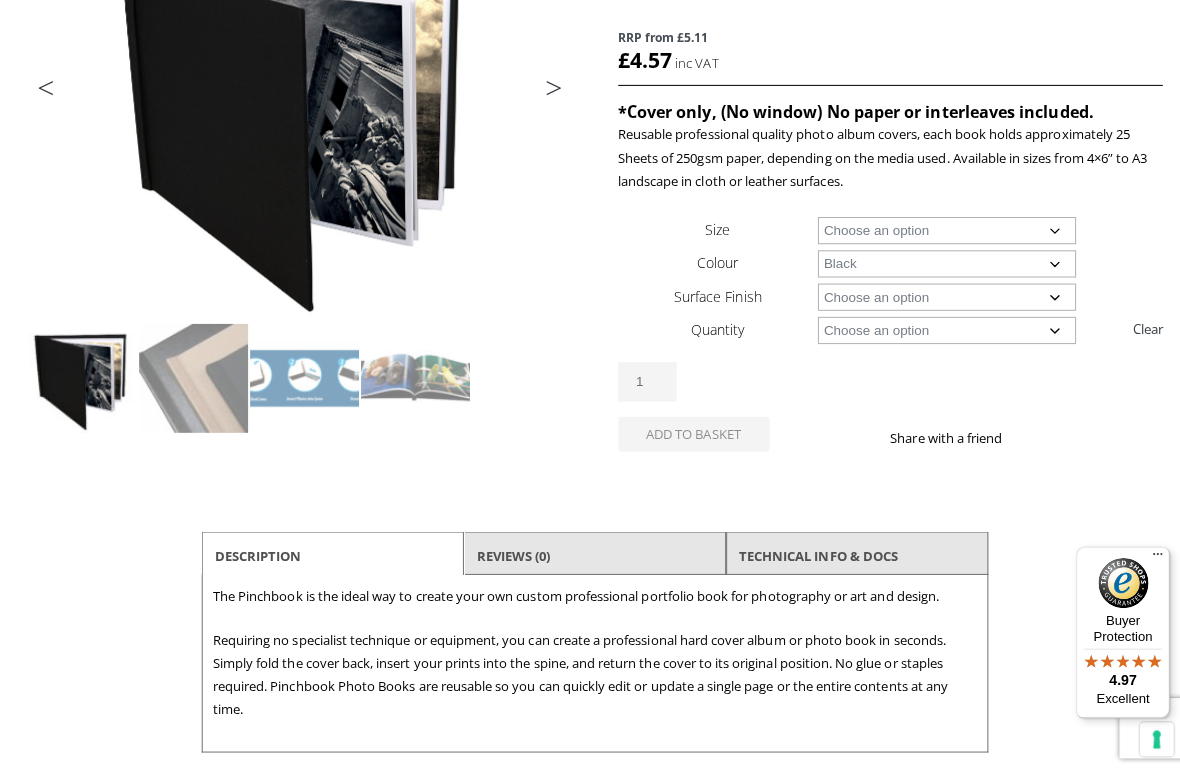 scroll, scrollTop: 348, scrollLeft: 0, axis: vertical 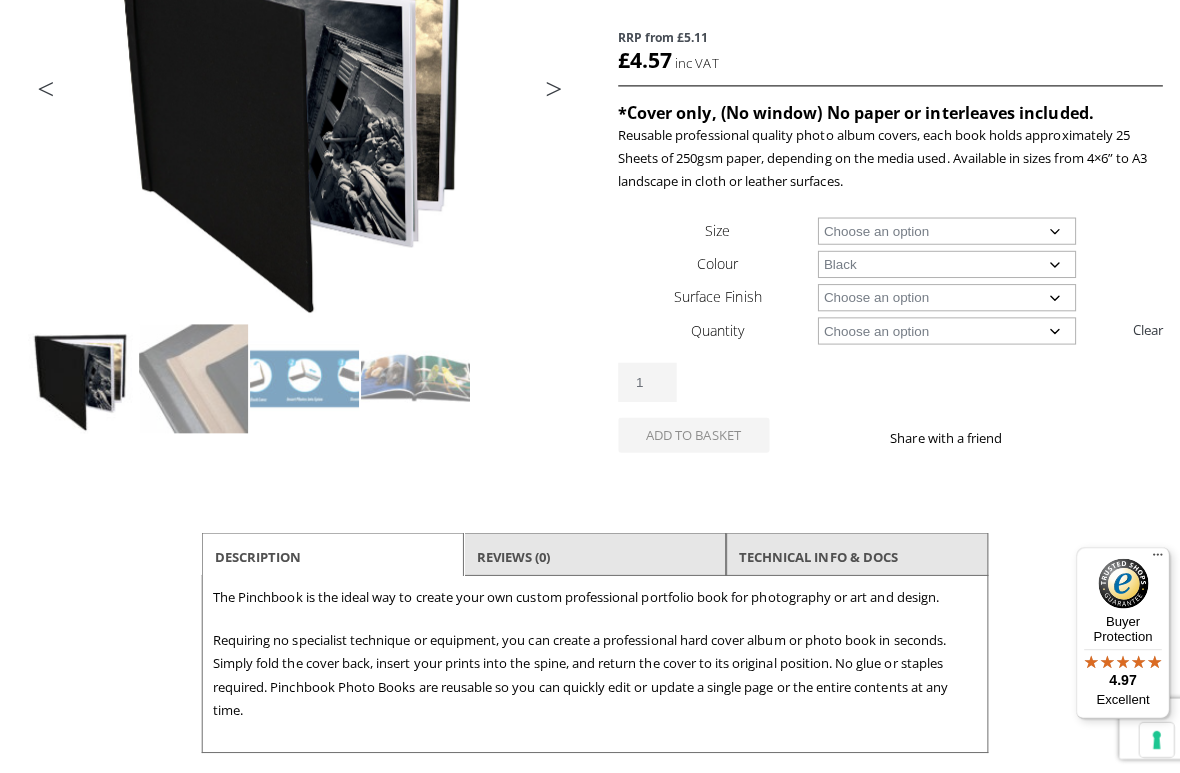 click on "🔍
Previous Next
Pinchbook Photo Book Covers* with Solid Front RRP from £5.11 £ 4.57
*Cover only, (No window) No paper or interleaves included.
Reusable professional quality photo album covers, each book holds approximately 25 Sheets of 250gsm paper, depending on the media used. Available in sizes from 4×6” to A3 landscape in cloth or leather surfaces.
Size
Choose an option A4 Landscape
Colour
Choose an option Black
Surface Finish
Choose an option Leather
Quantity
Choose an option 1 Book 5 Books Clear
Pinchbook Photo Book Covers* with Solid Front quantity
1
Add to basket
Share with a friend" at bounding box center [590, 340] 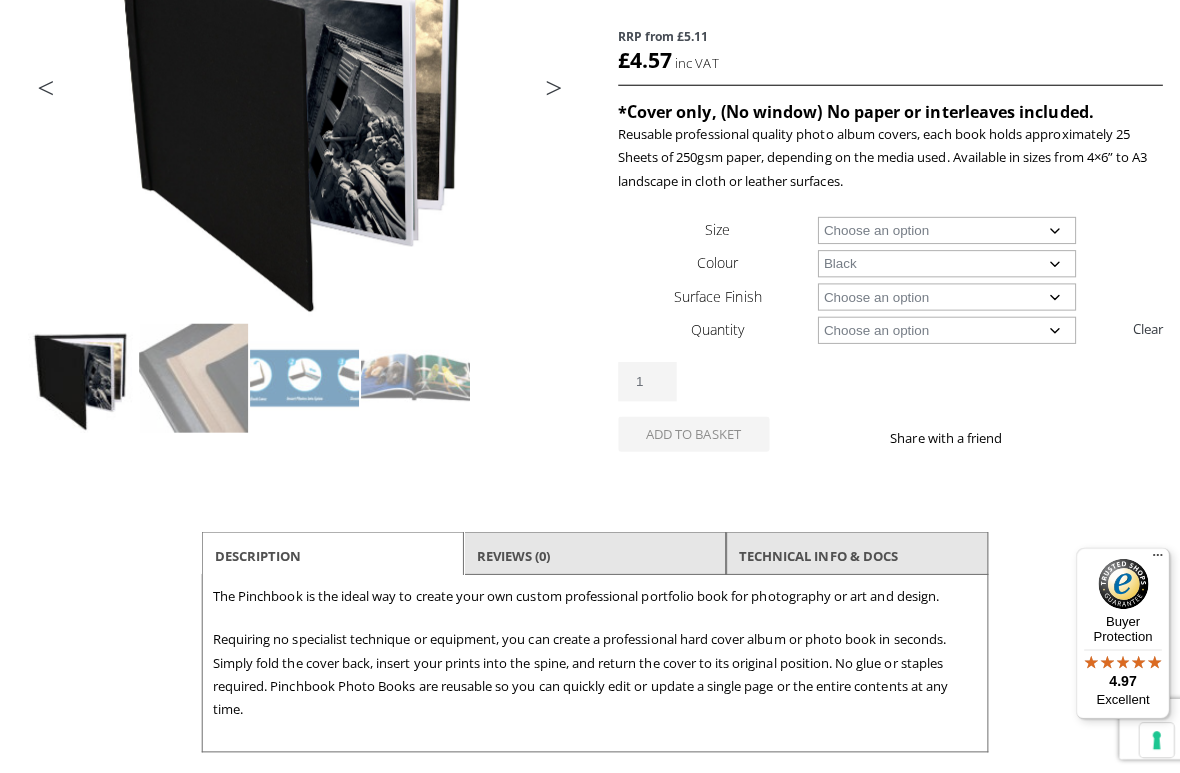 click on "TECHNICAL INFO & DOCS" at bounding box center (850, 557) 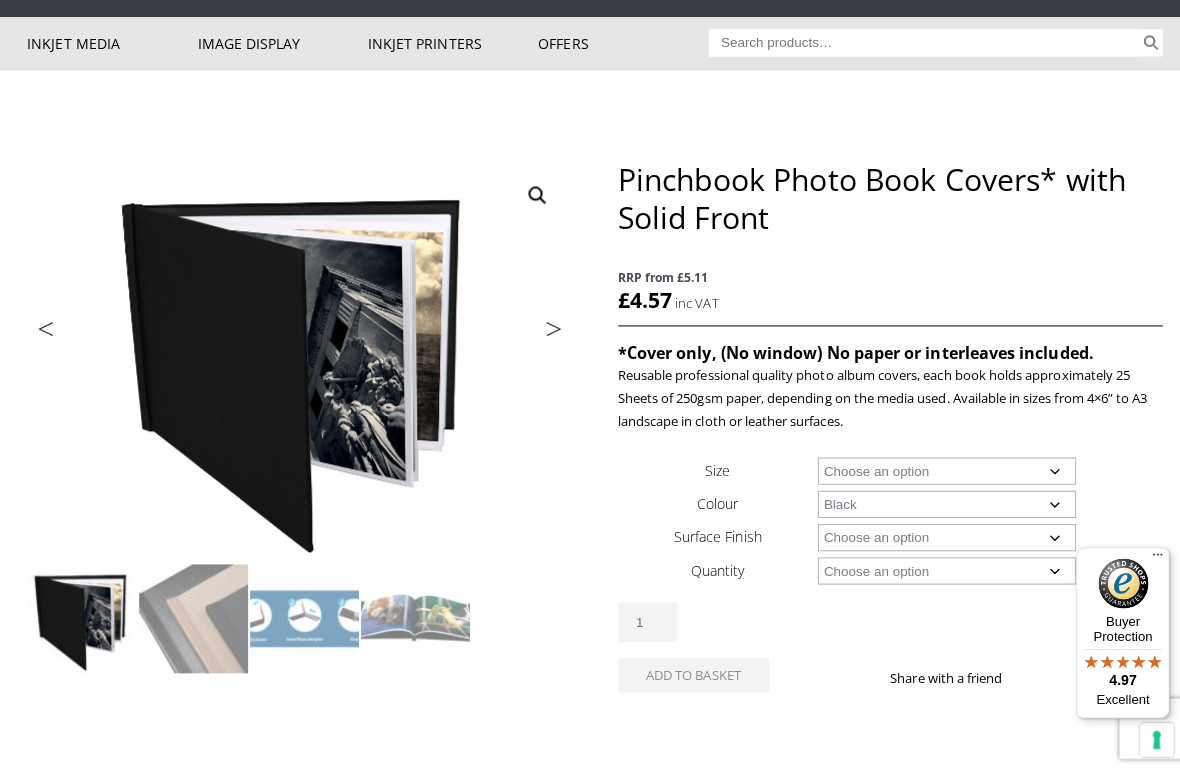 scroll, scrollTop: 125, scrollLeft: 0, axis: vertical 